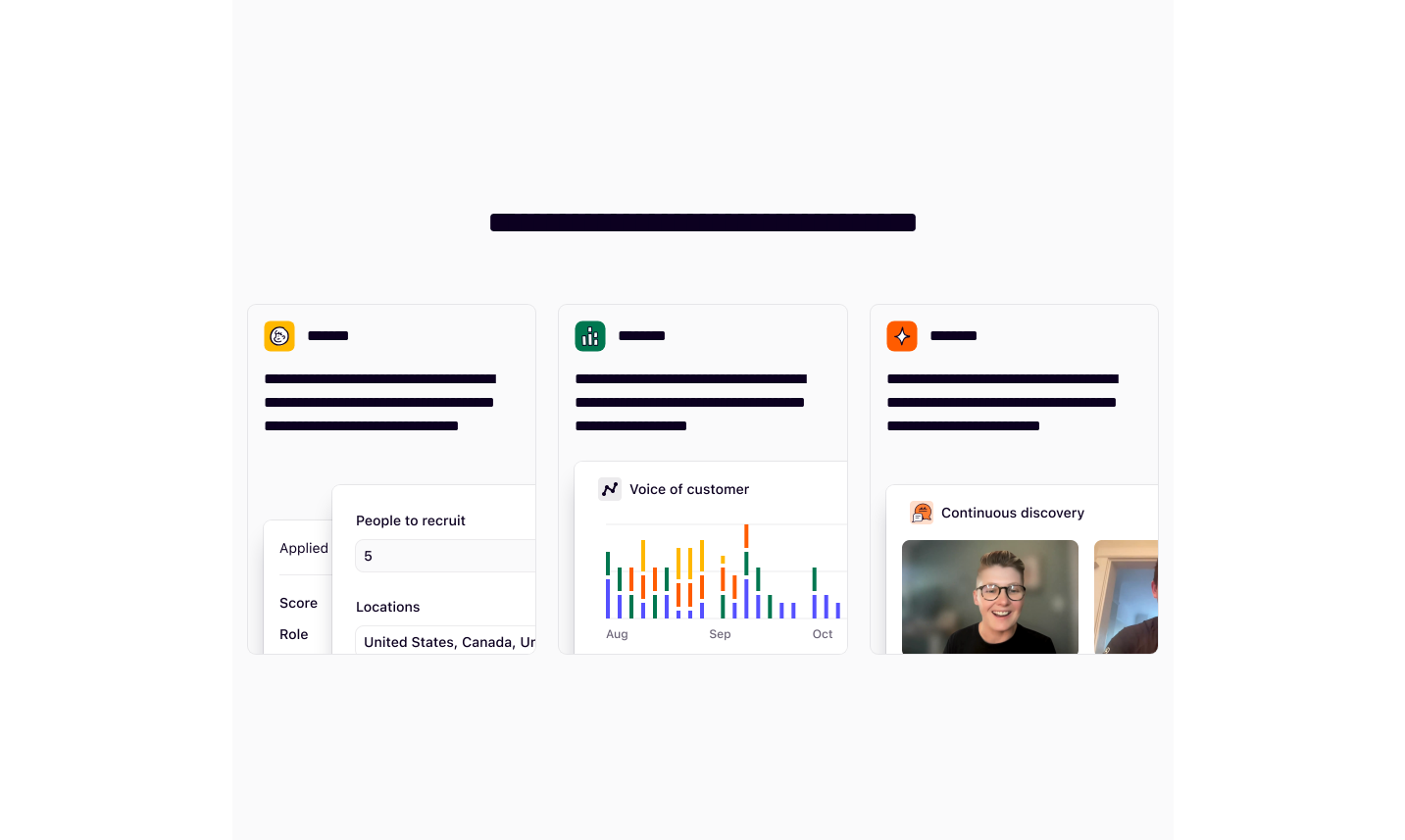 scroll, scrollTop: 0, scrollLeft: 0, axis: both 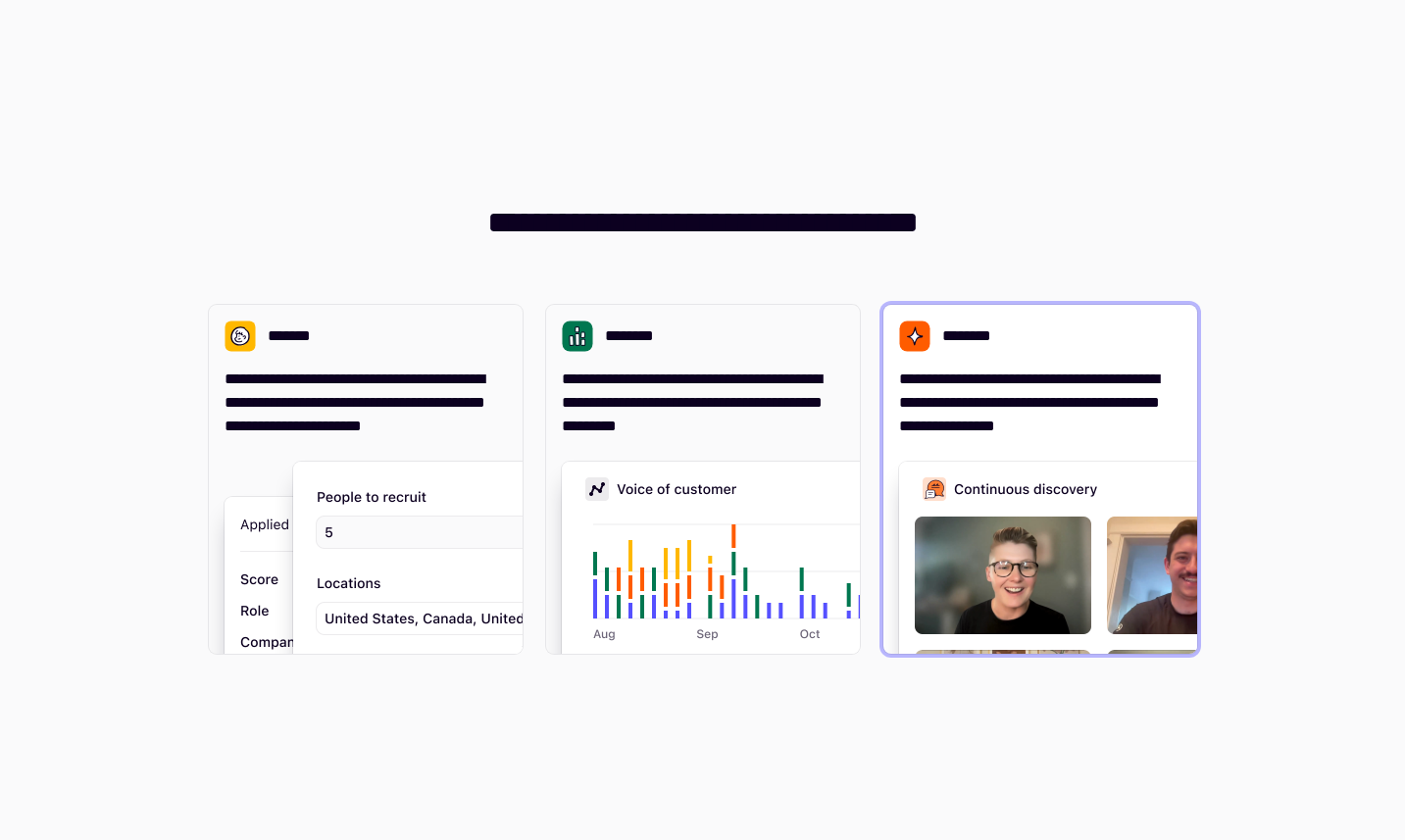 click on "********" at bounding box center [973, 336] 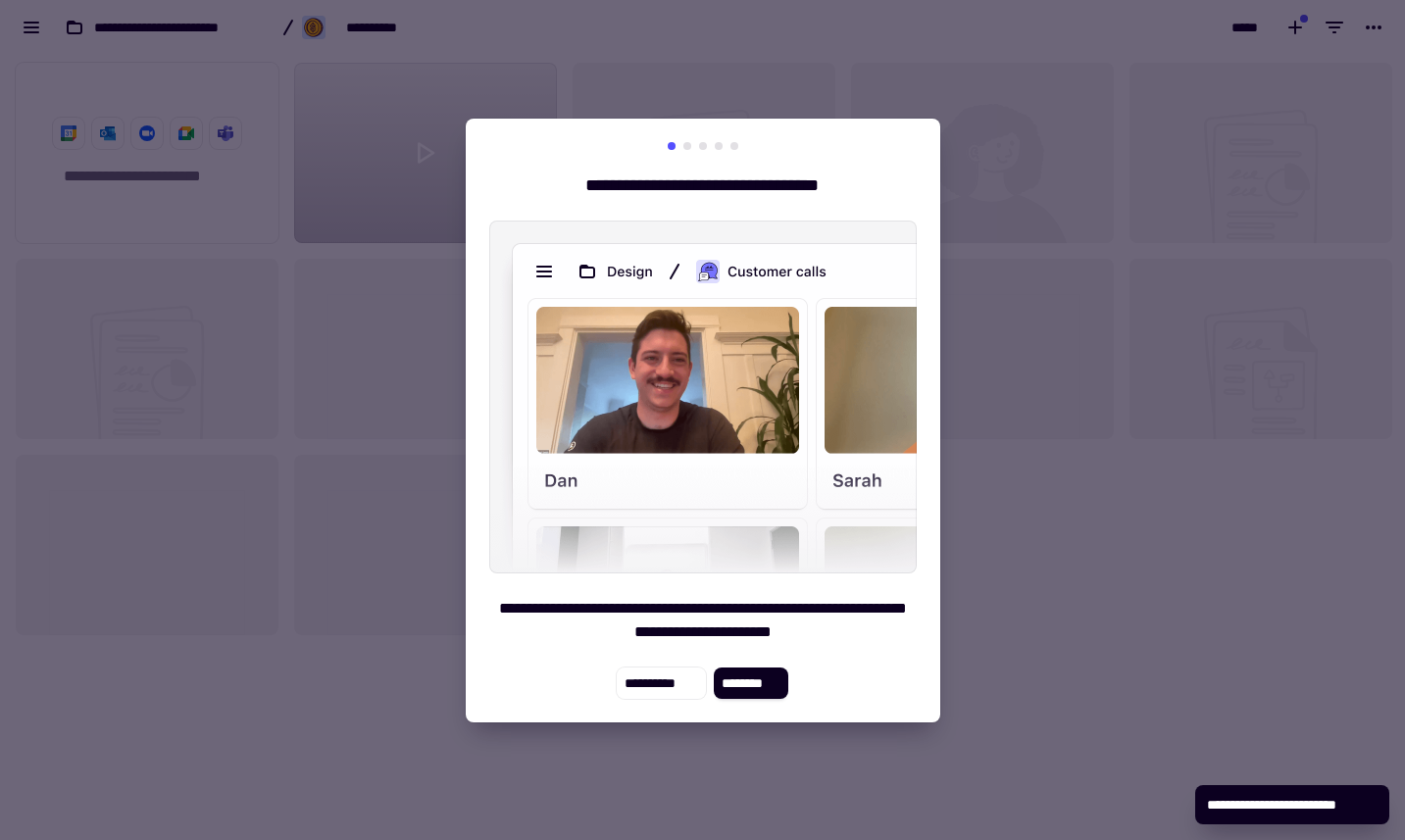 scroll, scrollTop: 16, scrollLeft: 16, axis: both 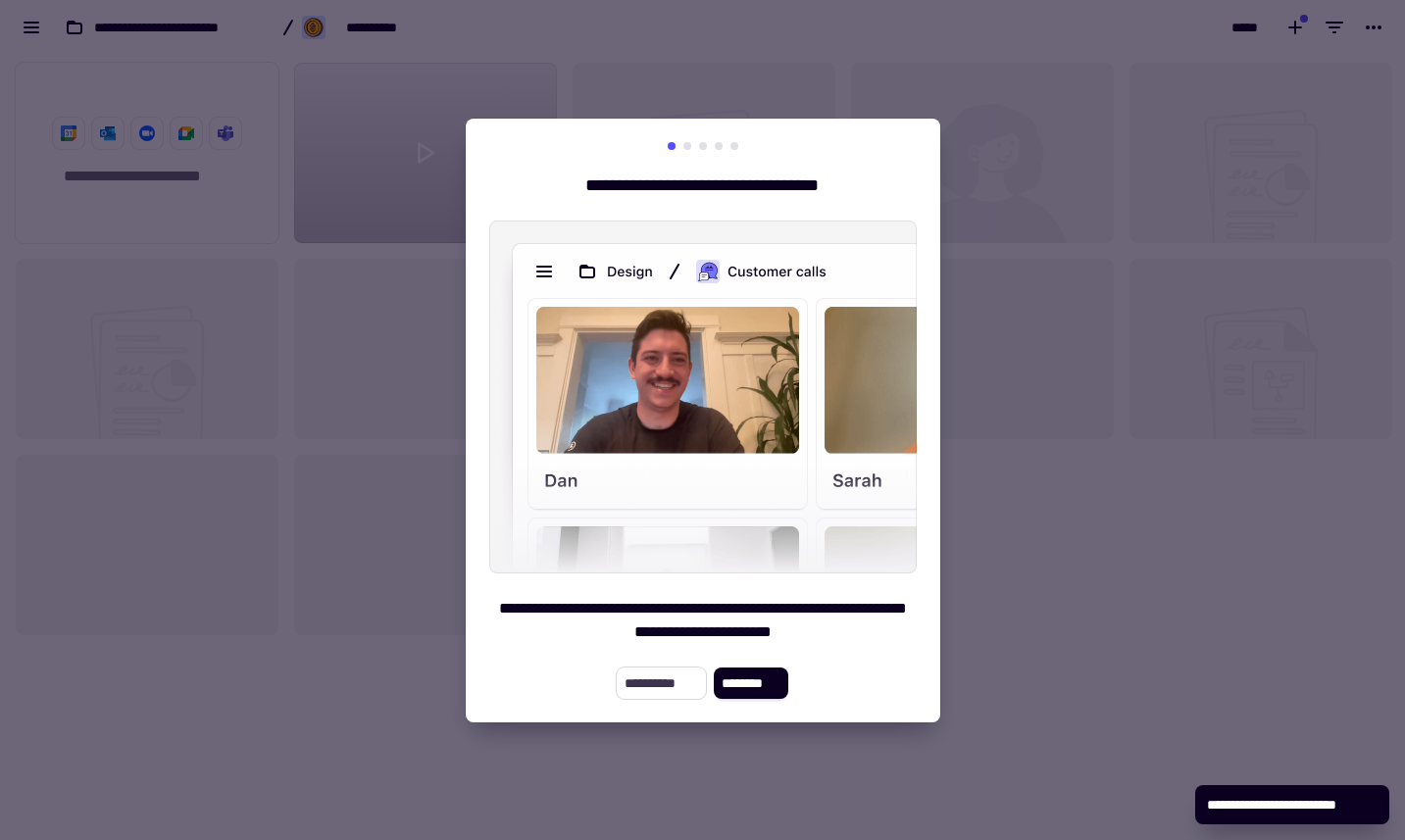 click on "**********" 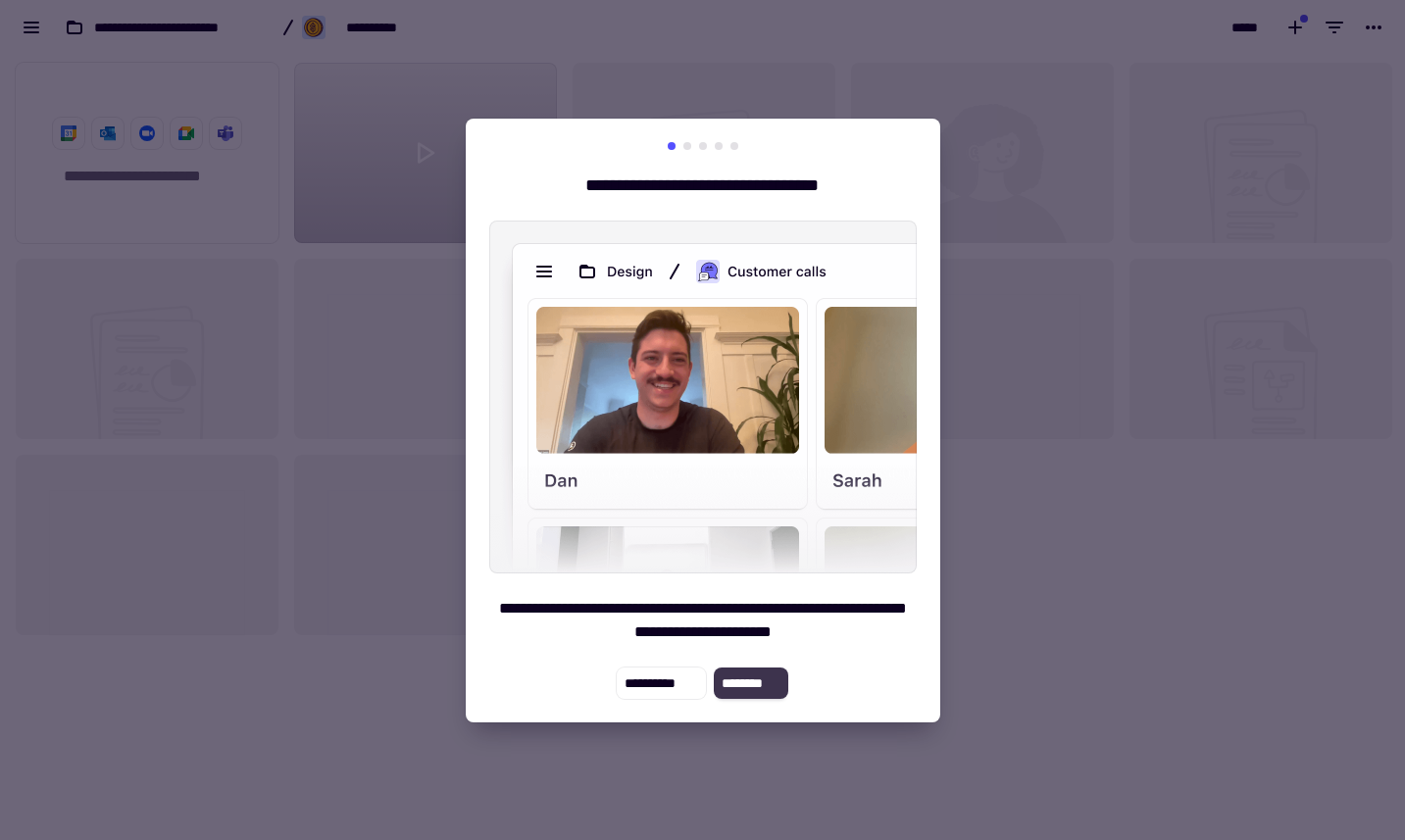 click on "********" 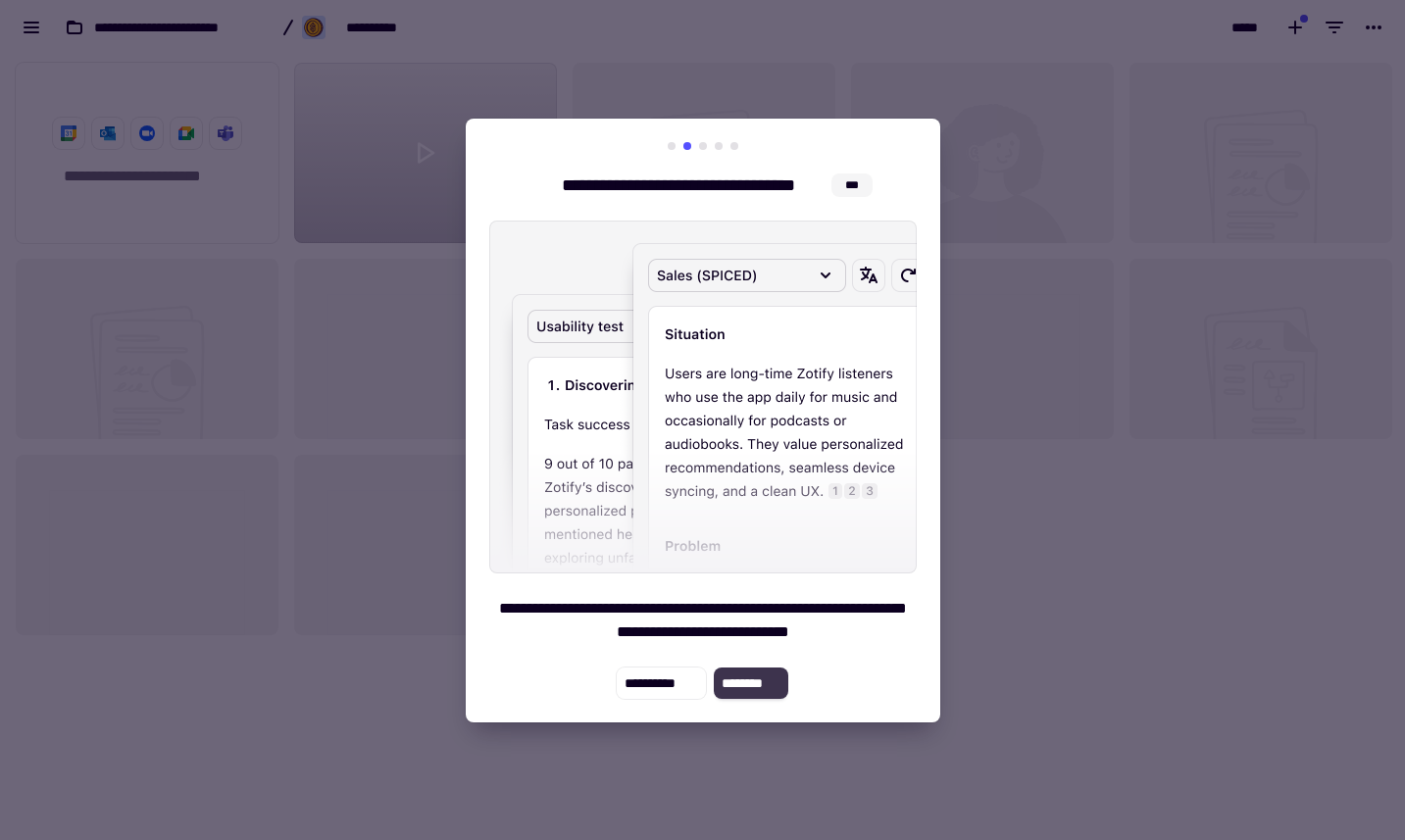 click on "********" 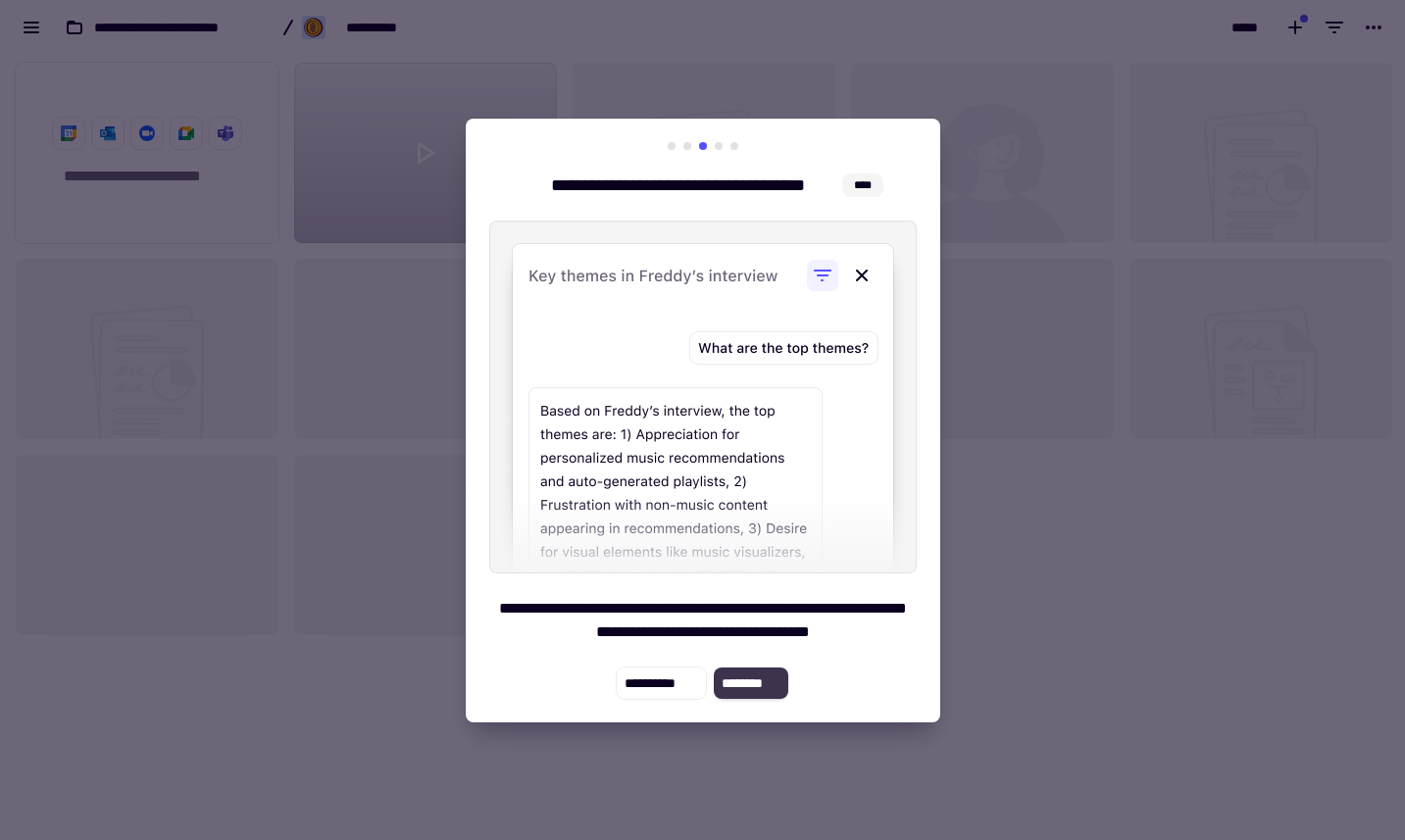 click on "********" 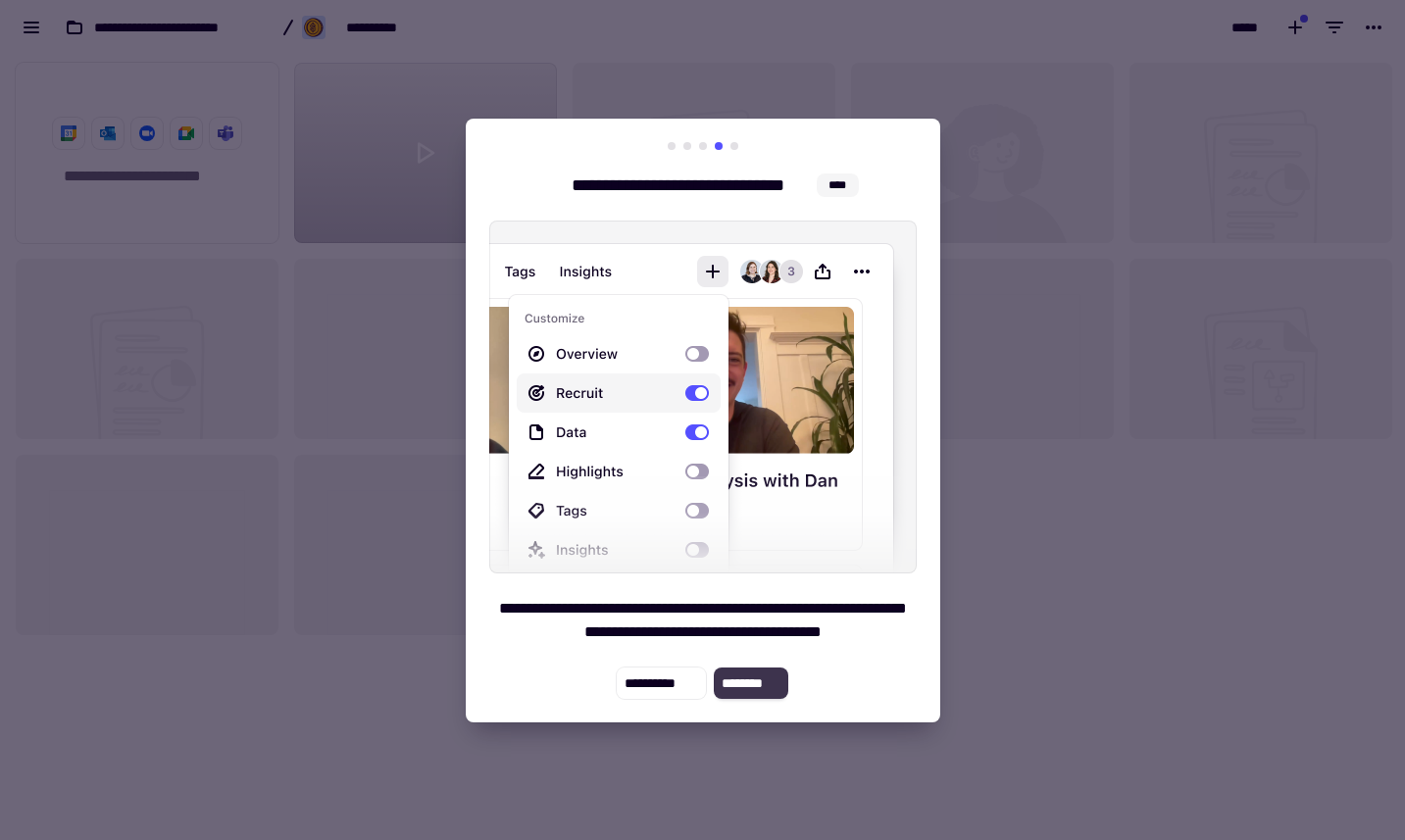 click on "********" 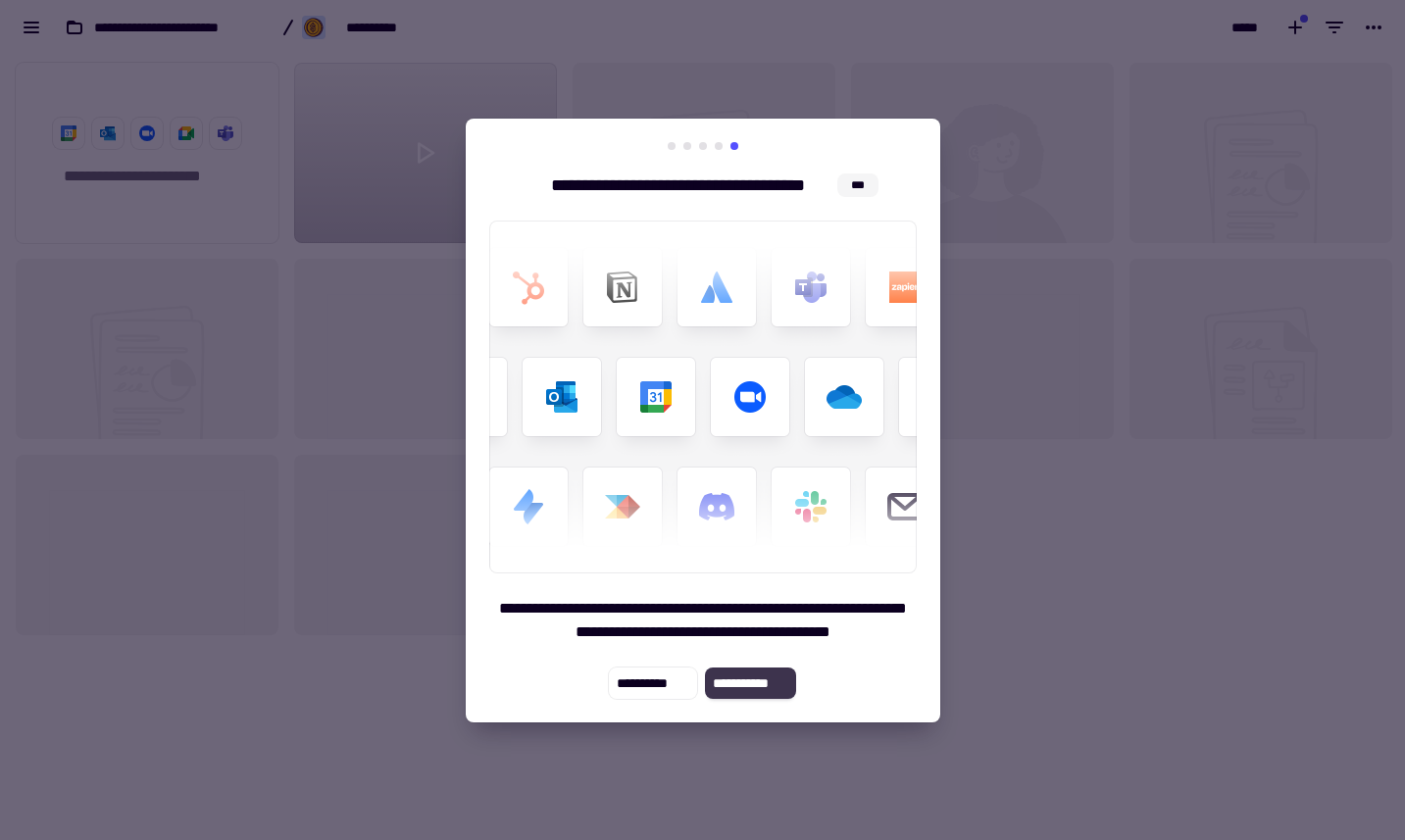 click on "**********" 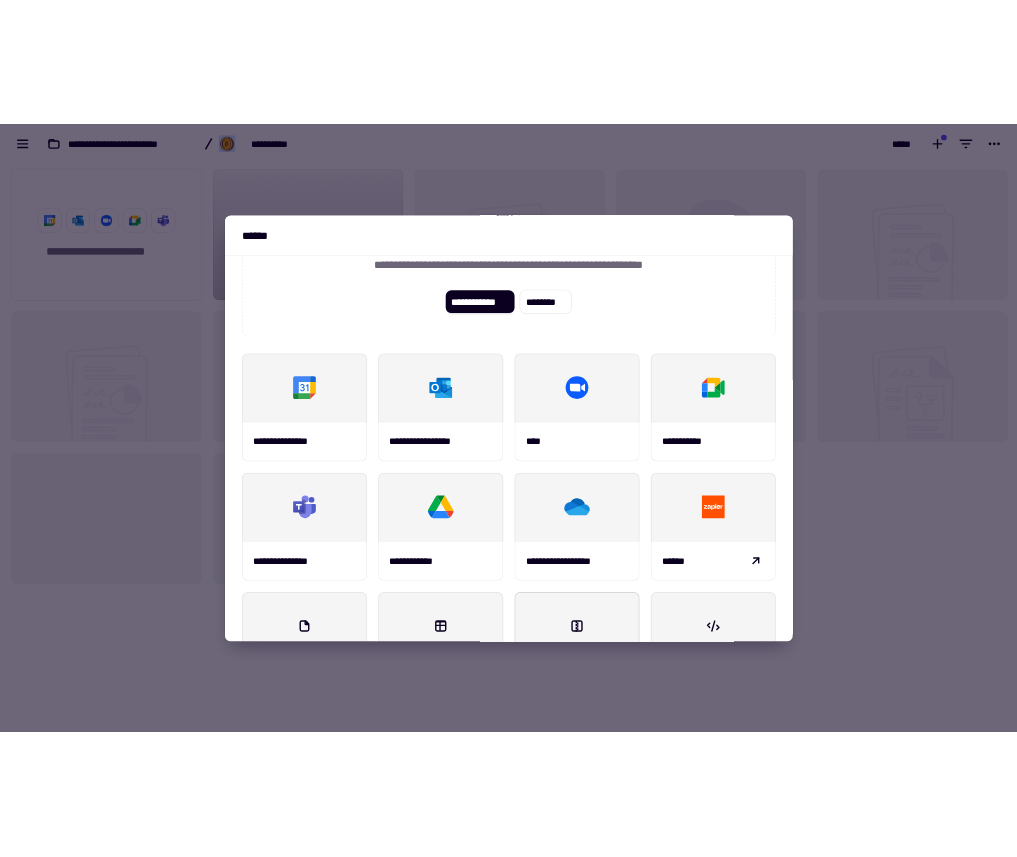 scroll, scrollTop: 0, scrollLeft: 0, axis: both 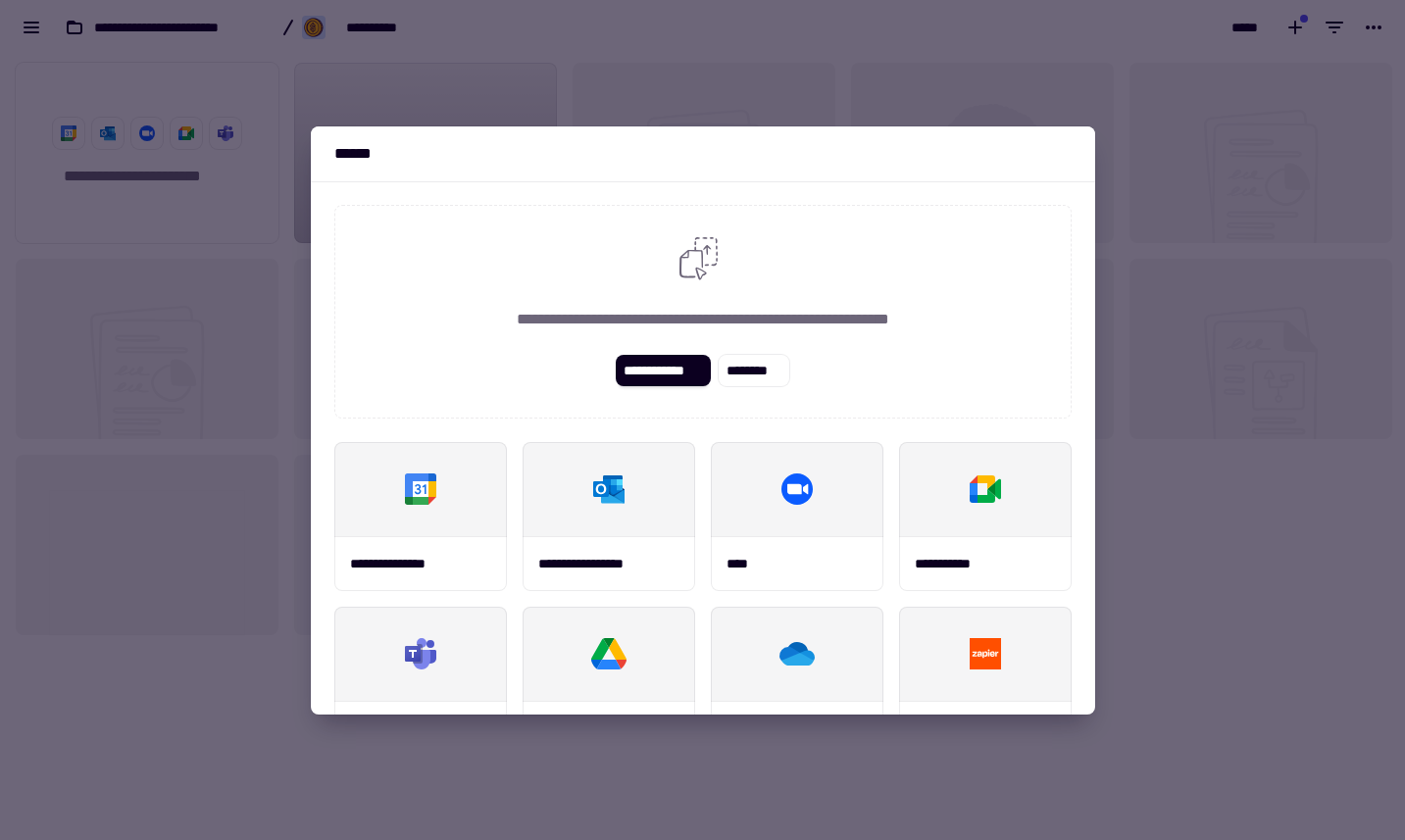 click at bounding box center [702, 420] 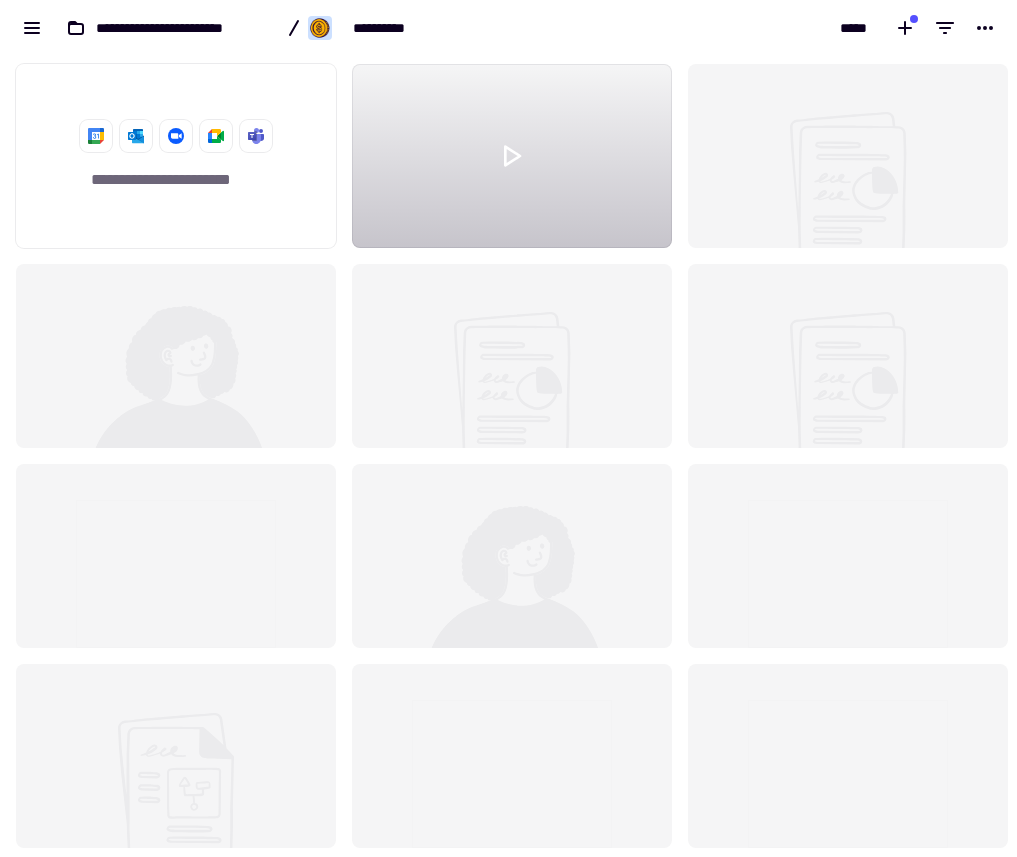 scroll, scrollTop: 16, scrollLeft: 16, axis: both 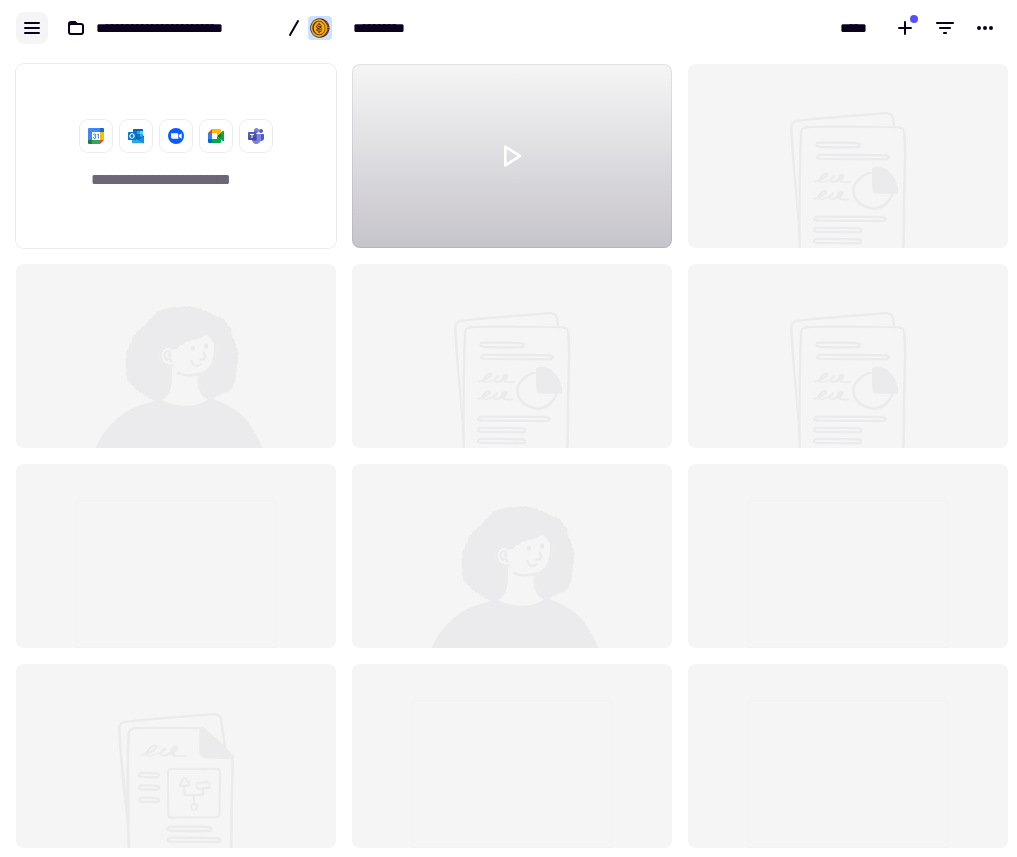 click 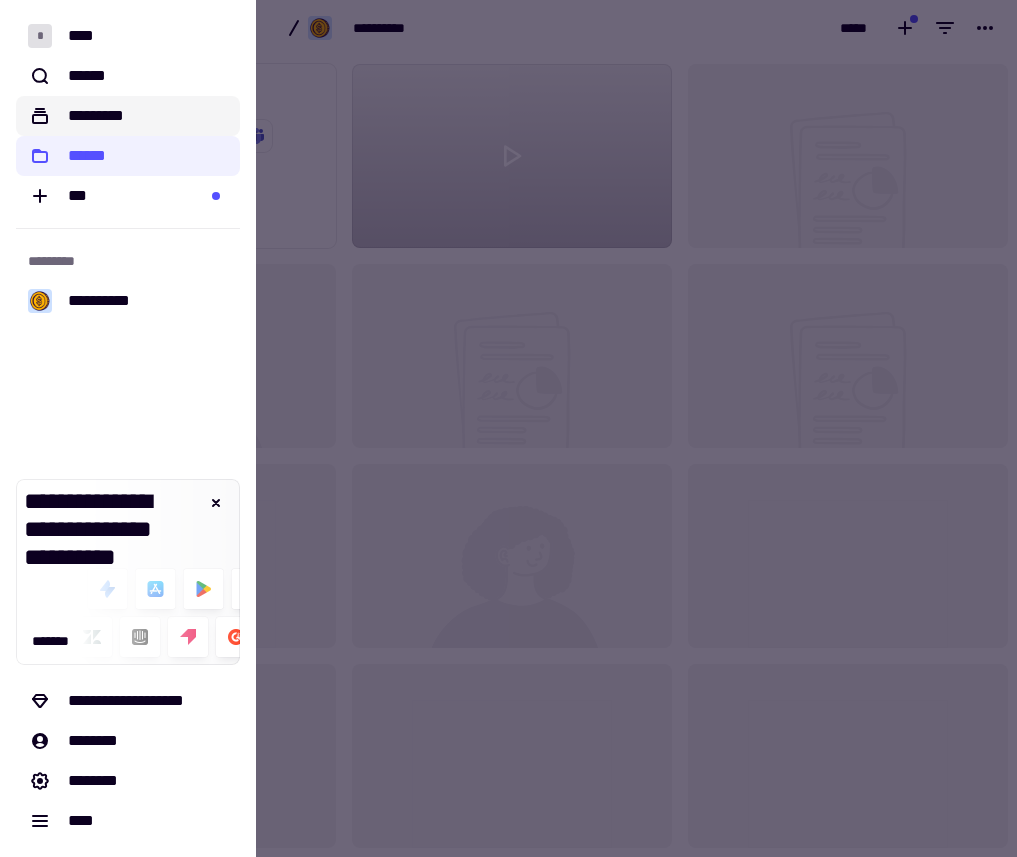 click on "*********" 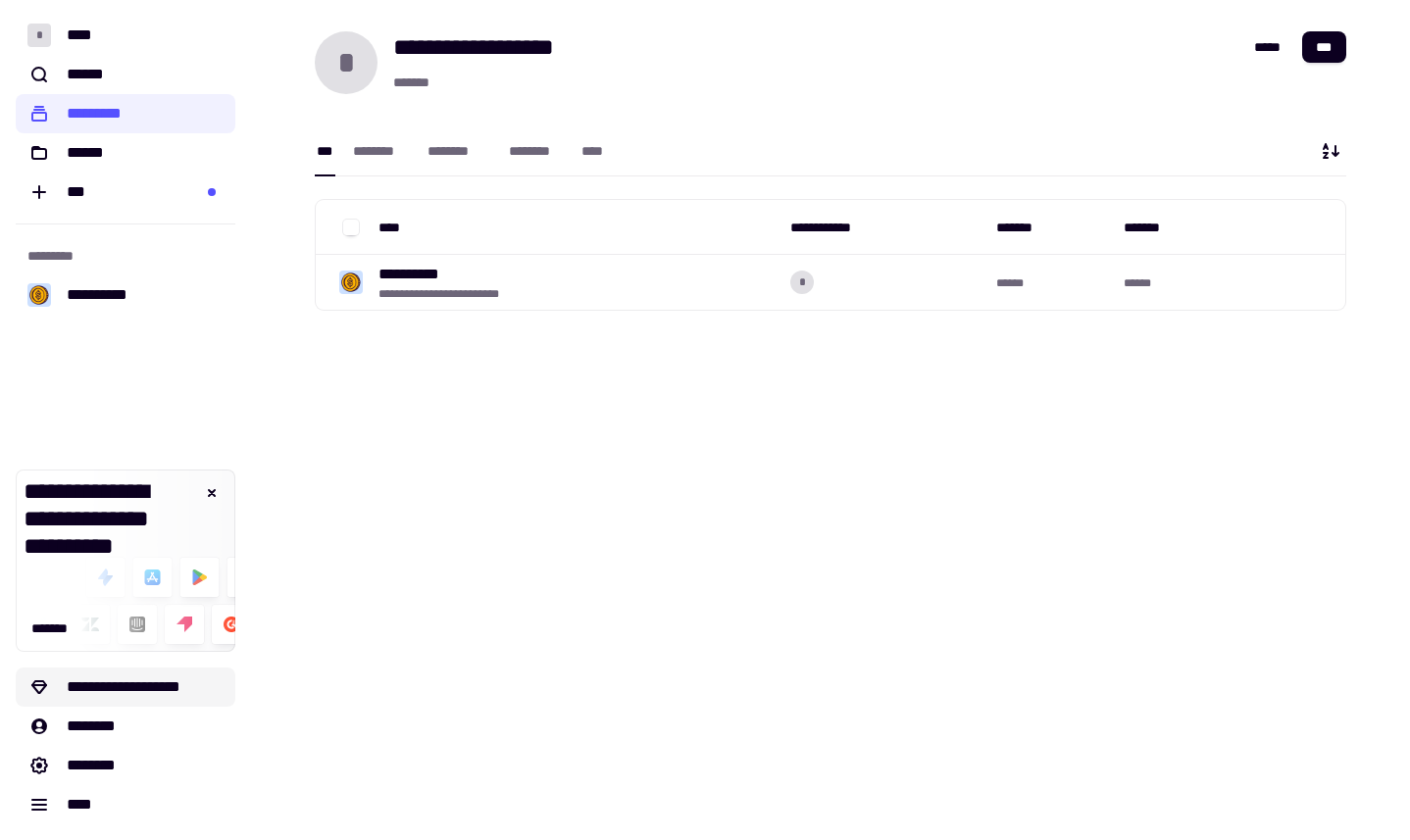 click on "**********" 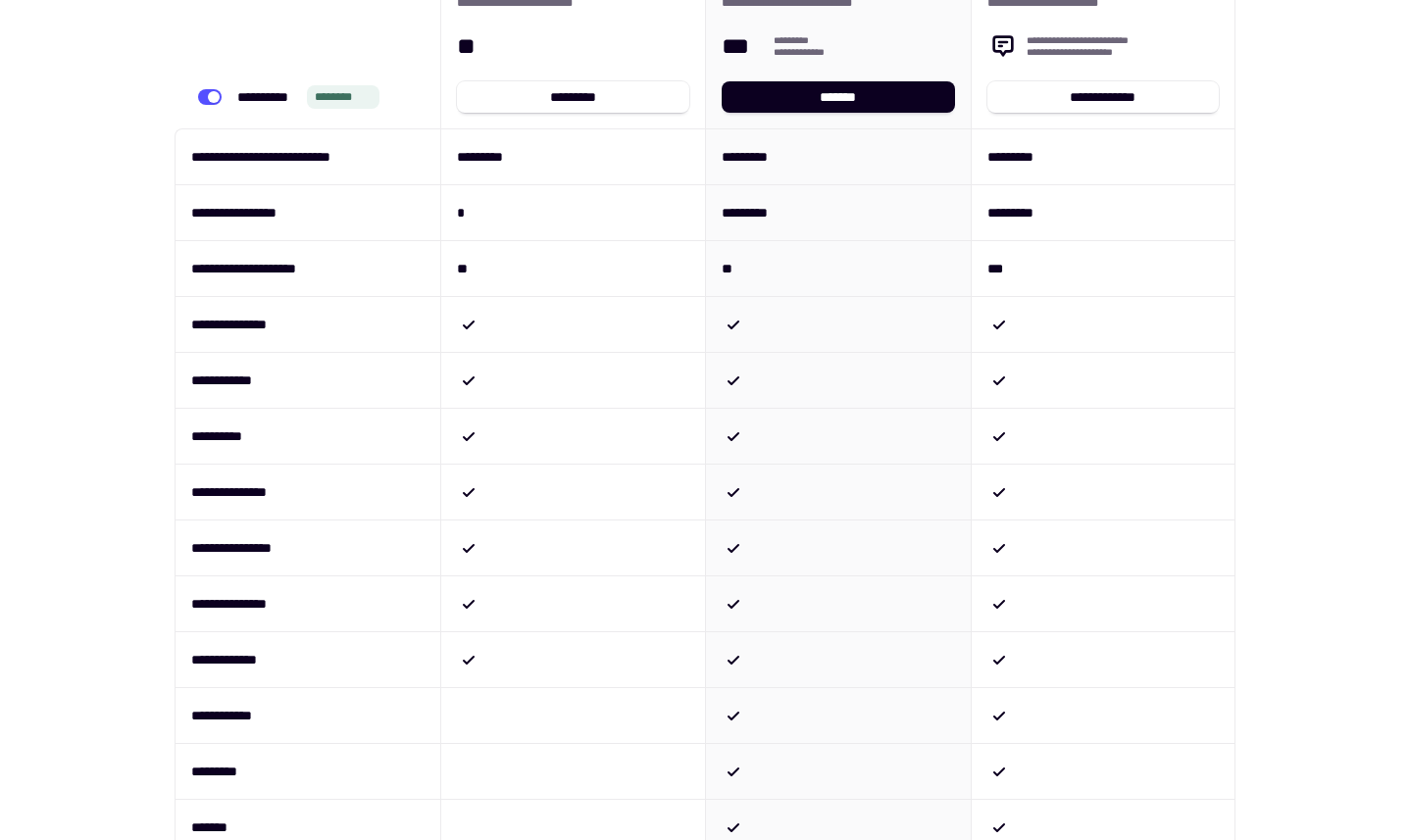scroll, scrollTop: 0, scrollLeft: 0, axis: both 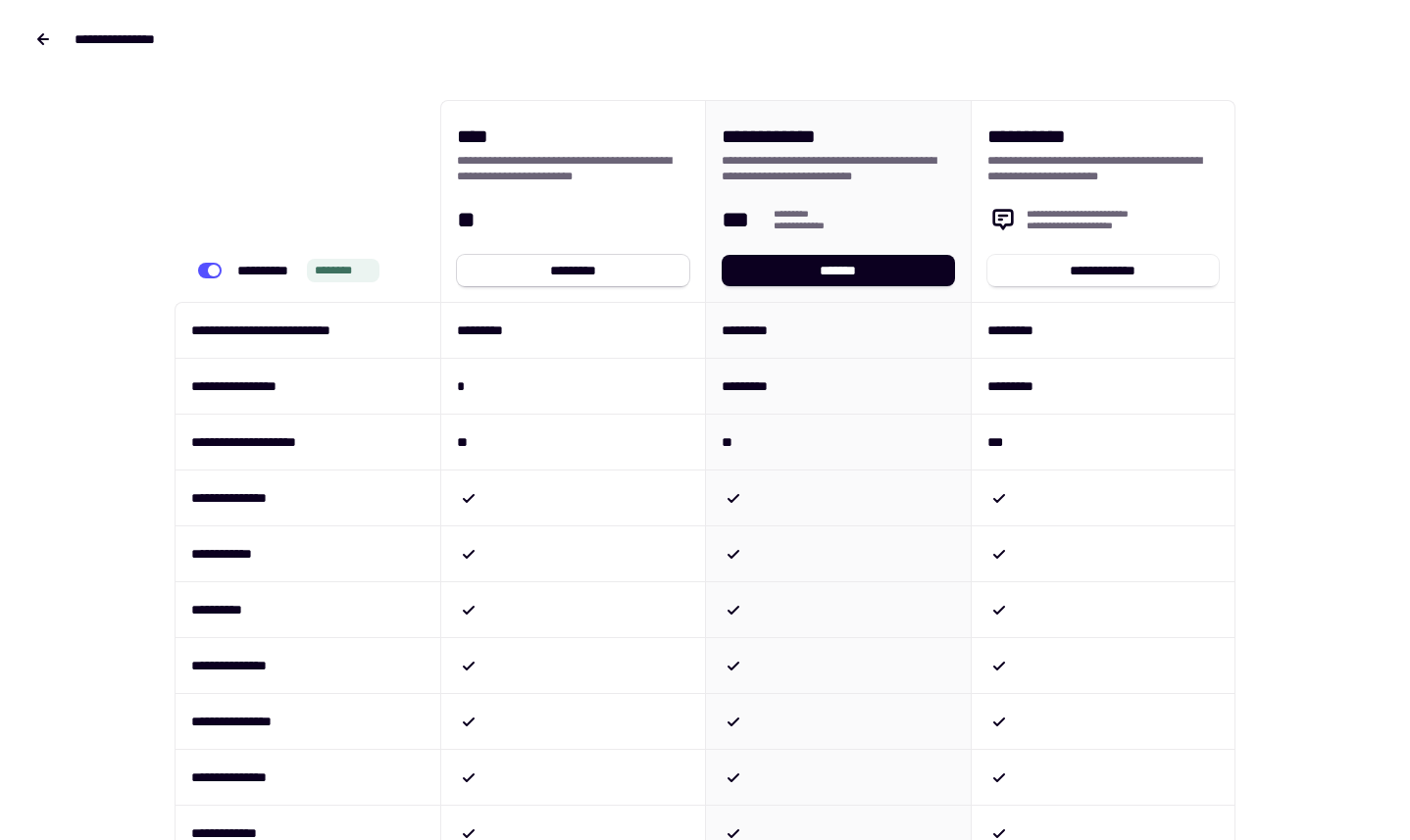 click on "*********" 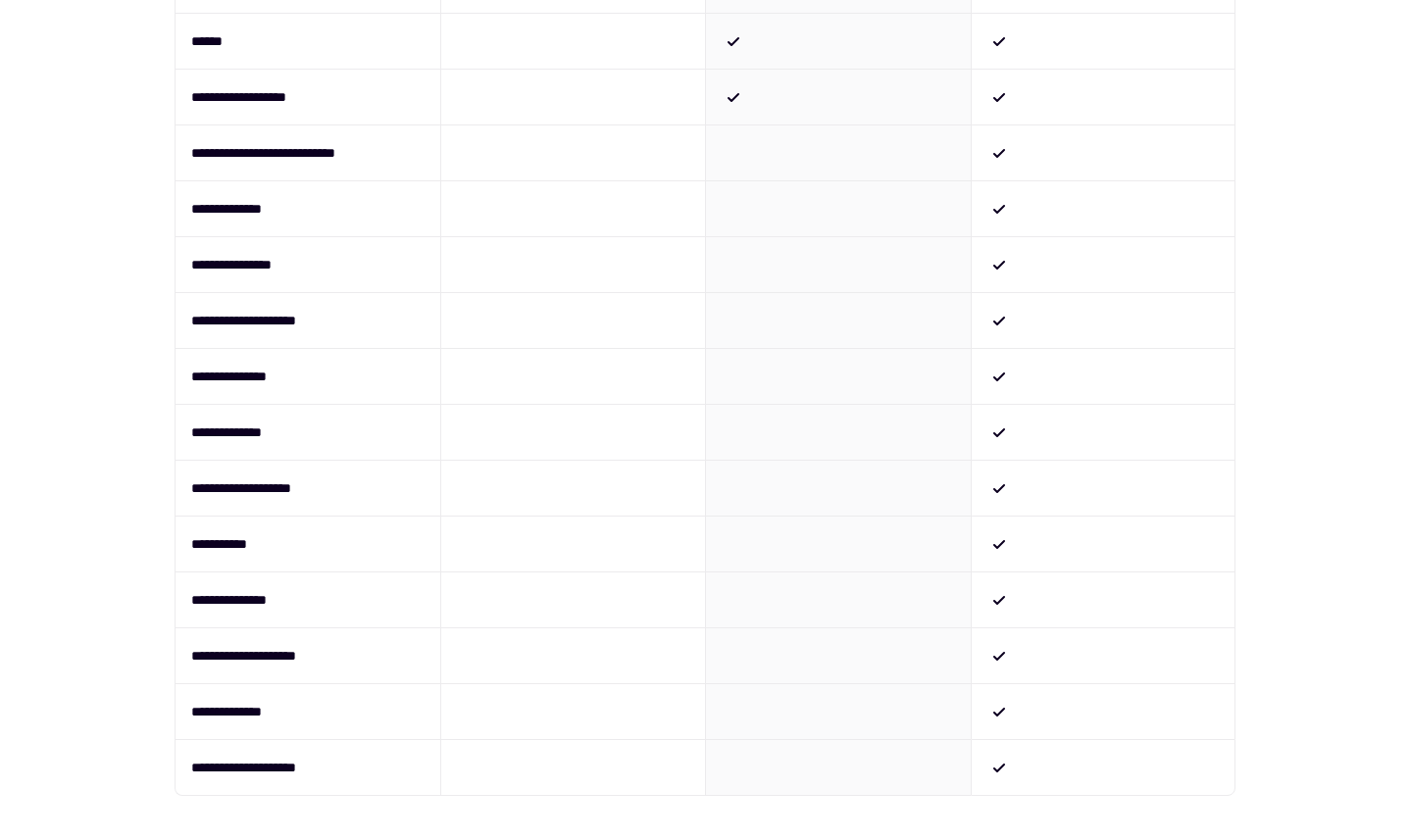 scroll, scrollTop: 1016, scrollLeft: 0, axis: vertical 